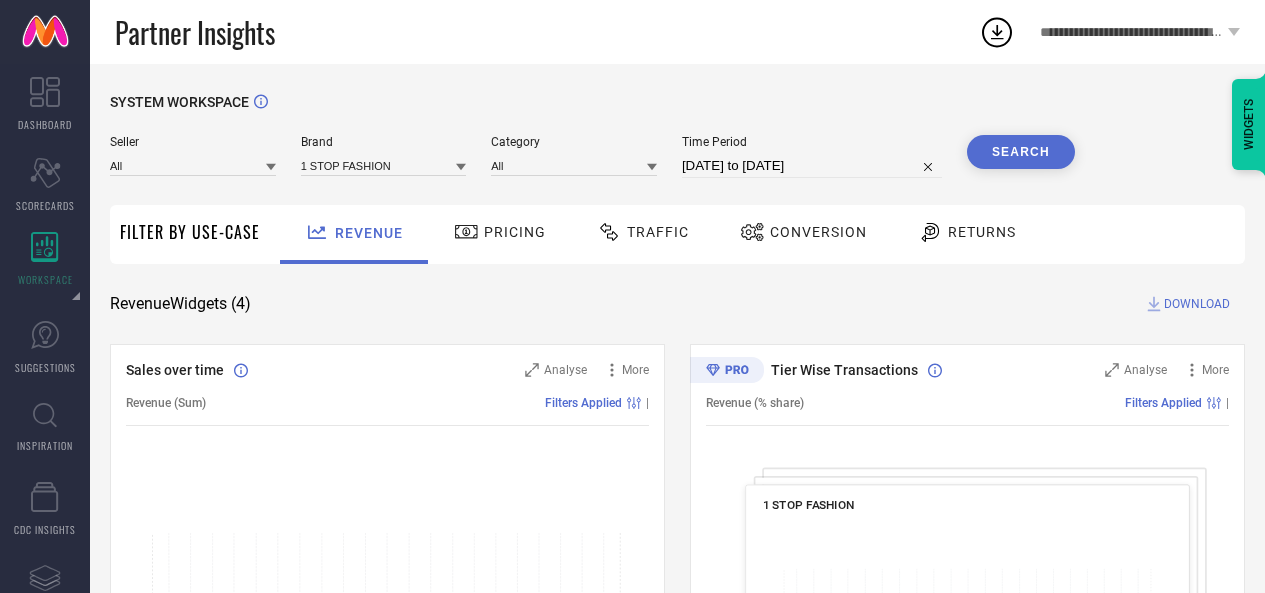 scroll, scrollTop: 0, scrollLeft: 0, axis: both 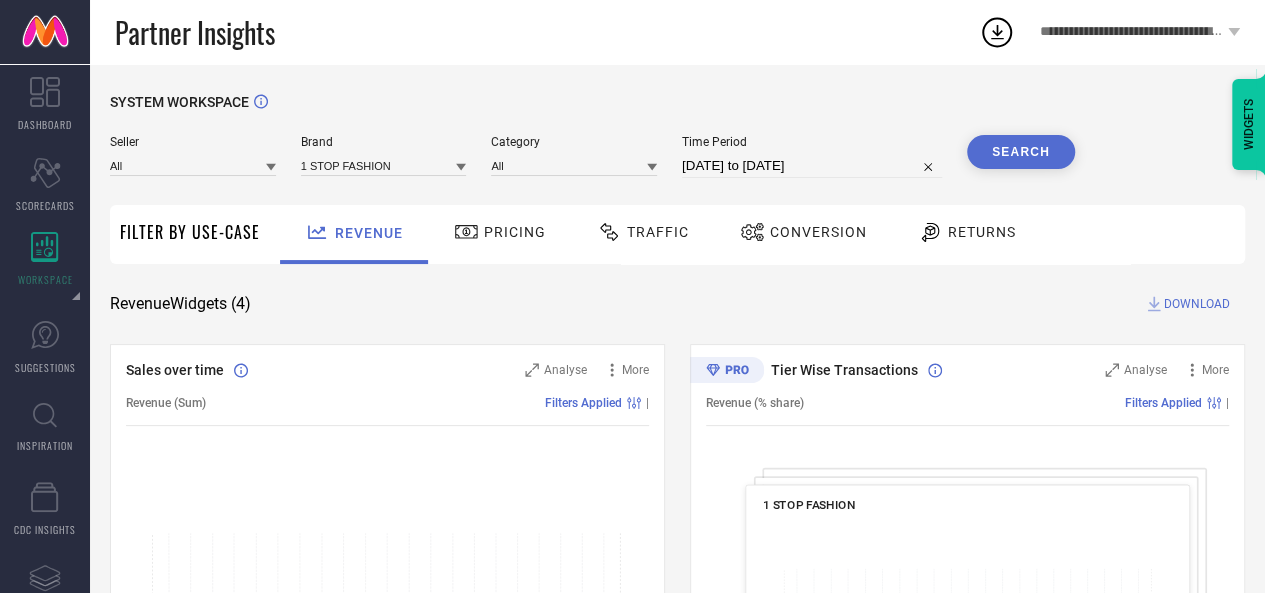 click 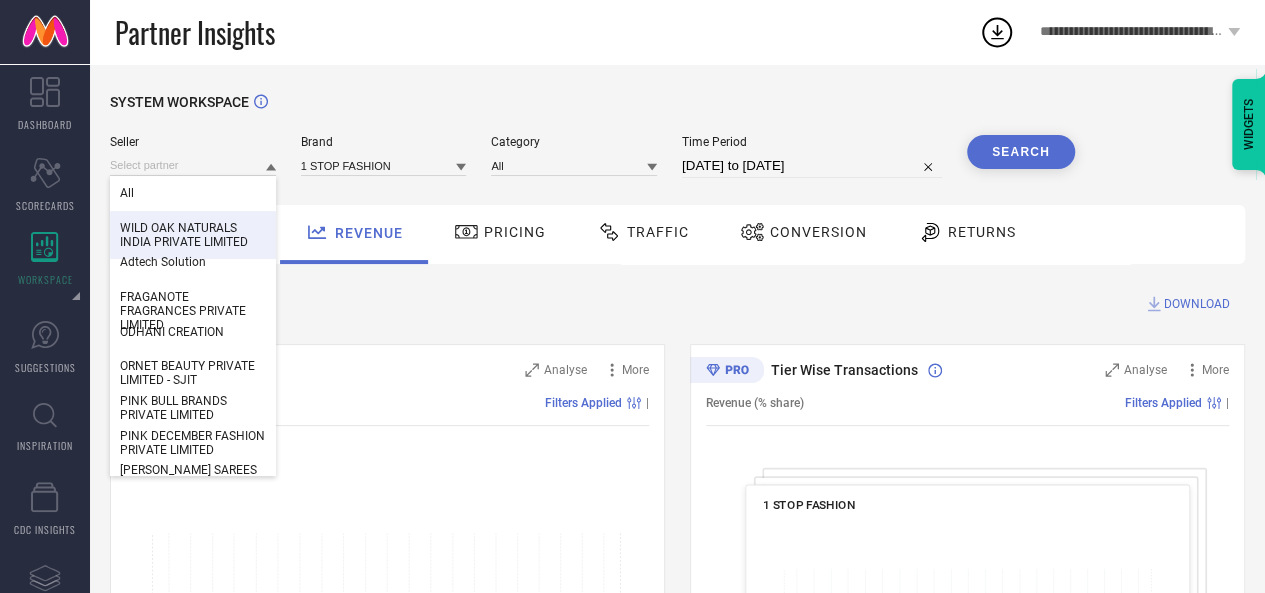 click on "WILD OAK NATURALS INDIA PRIVATE LIMITED" at bounding box center (193, 235) 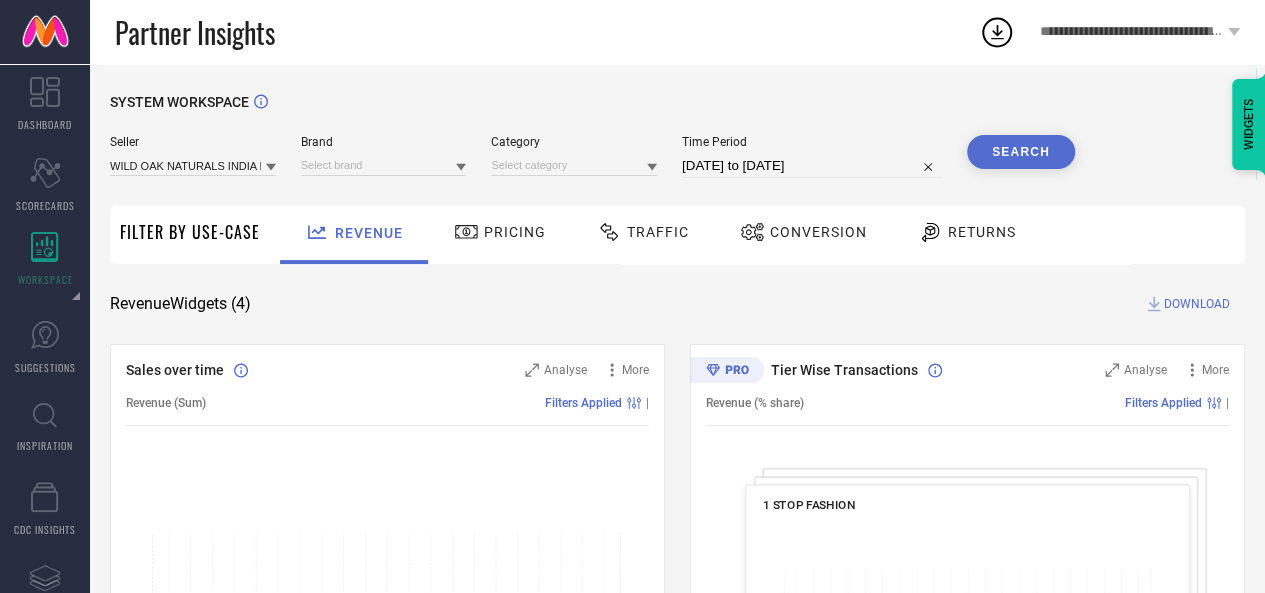 click at bounding box center [461, 166] 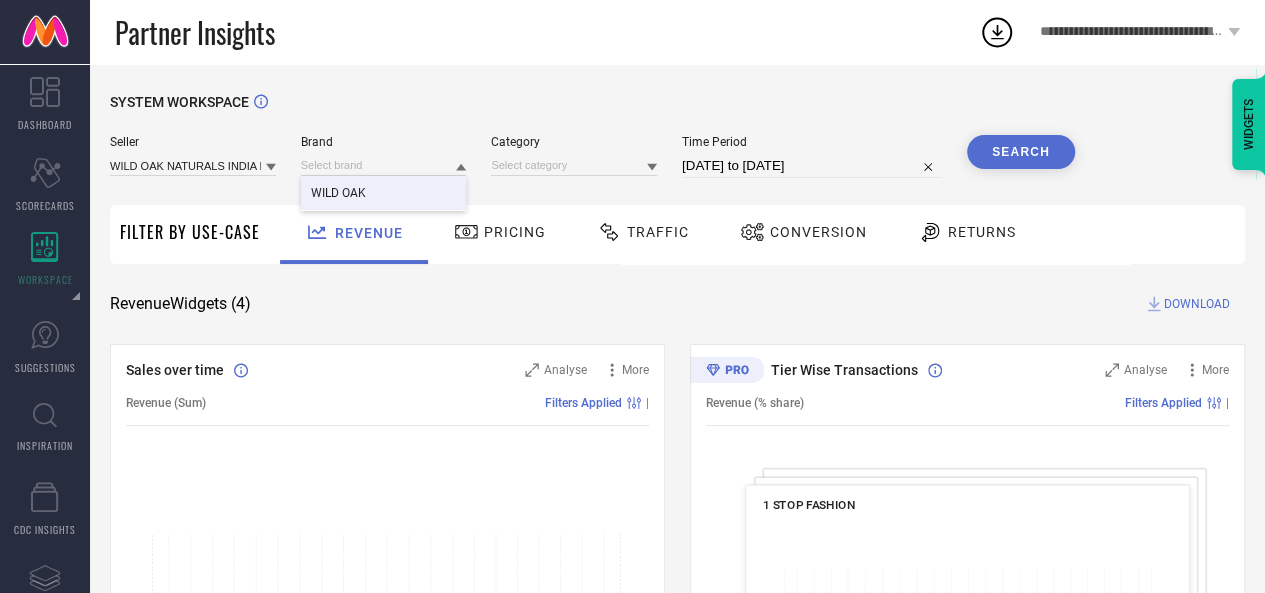 click on "WILD OAK" at bounding box center [384, 193] 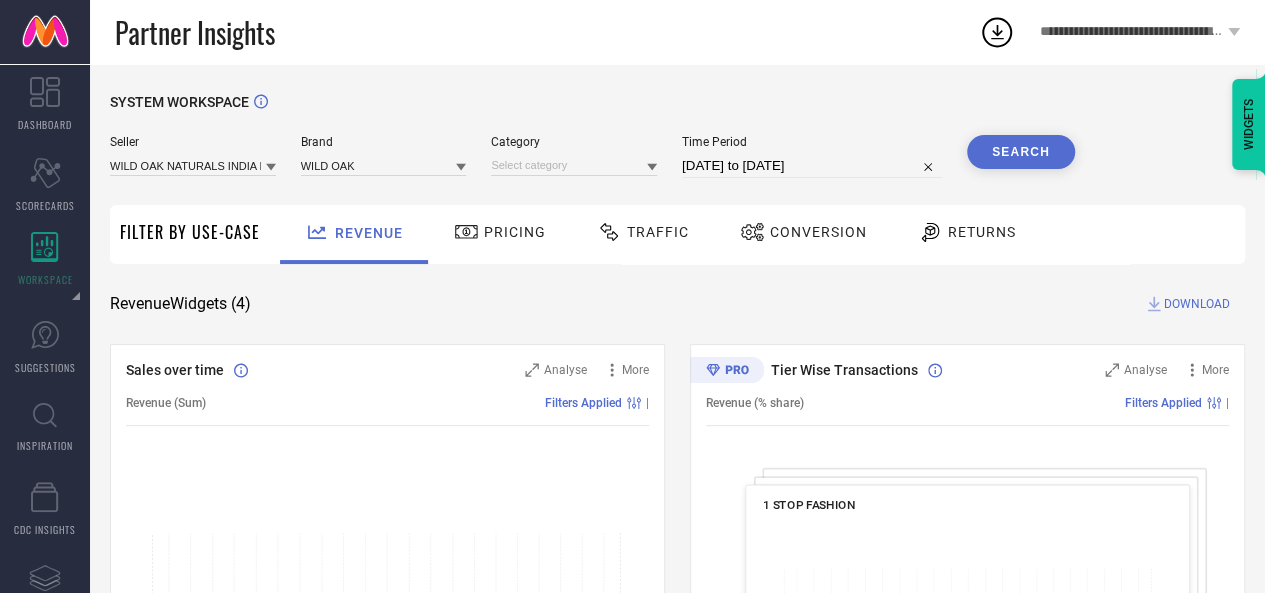 click 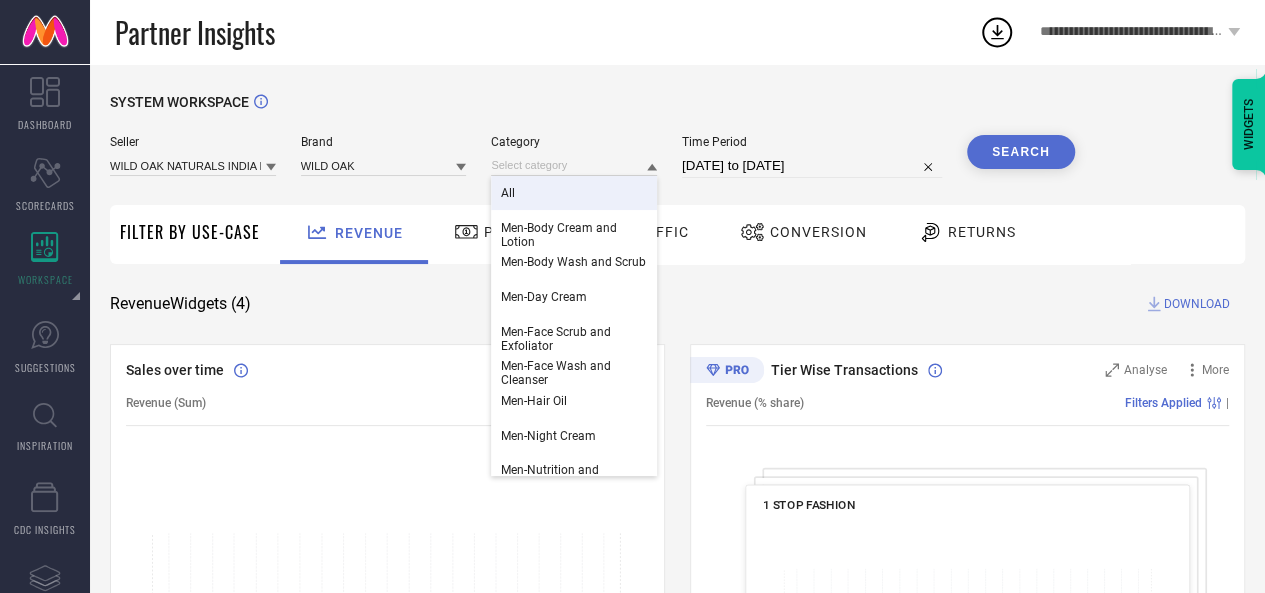 click on "All" at bounding box center [574, 193] 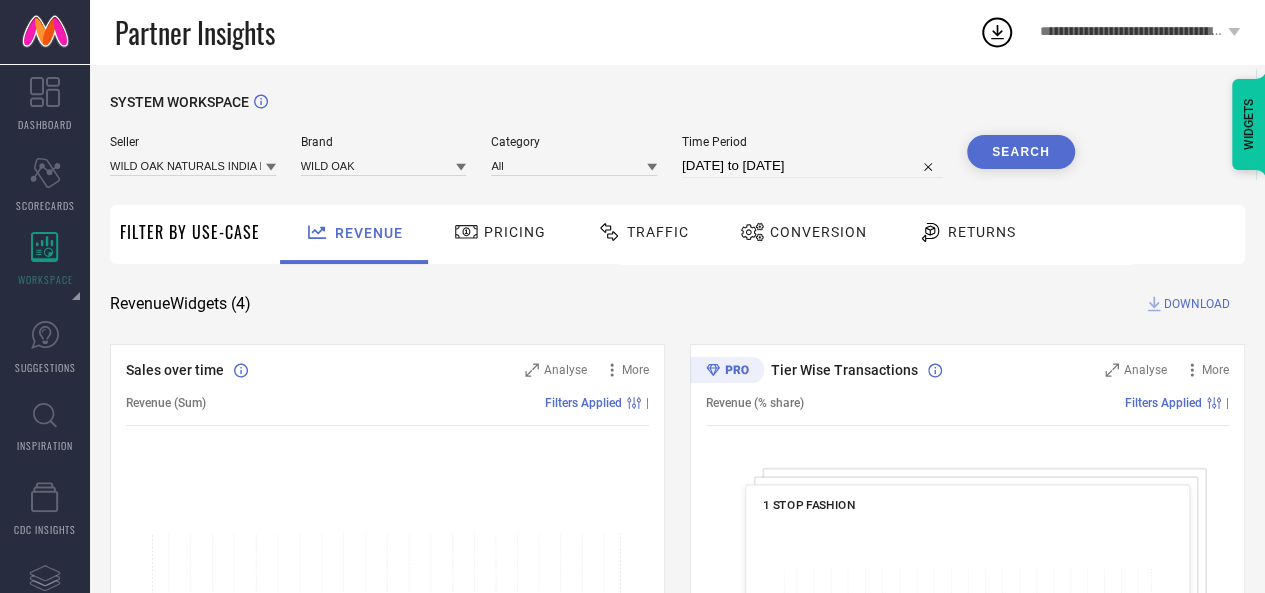 click 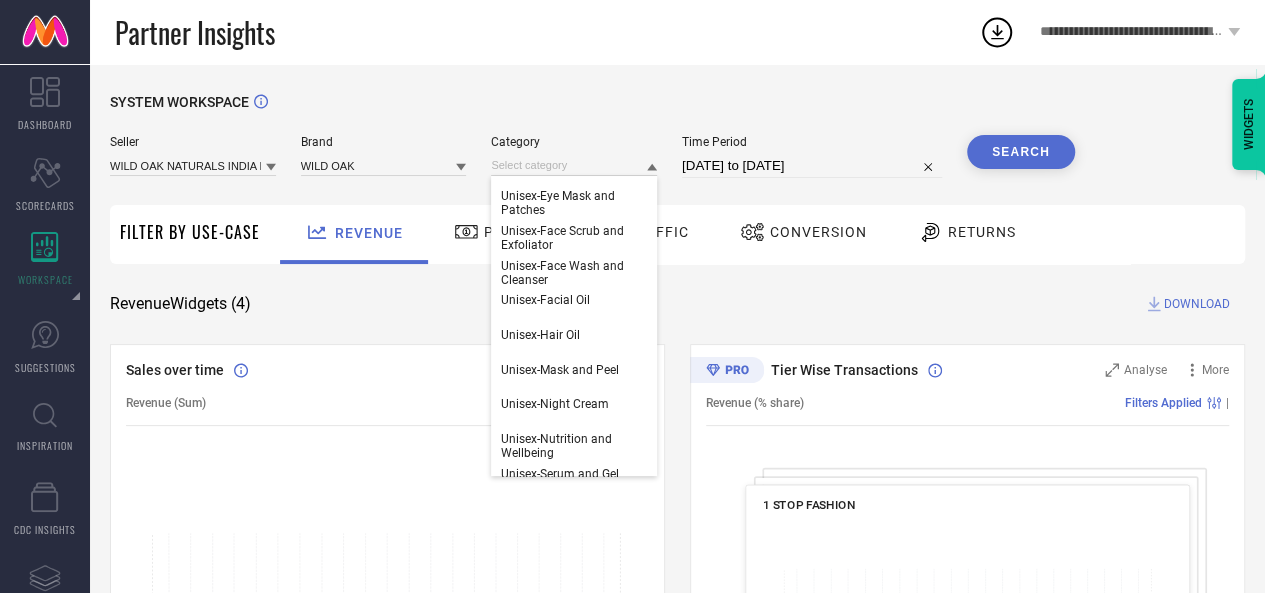 scroll, scrollTop: 616, scrollLeft: 0, axis: vertical 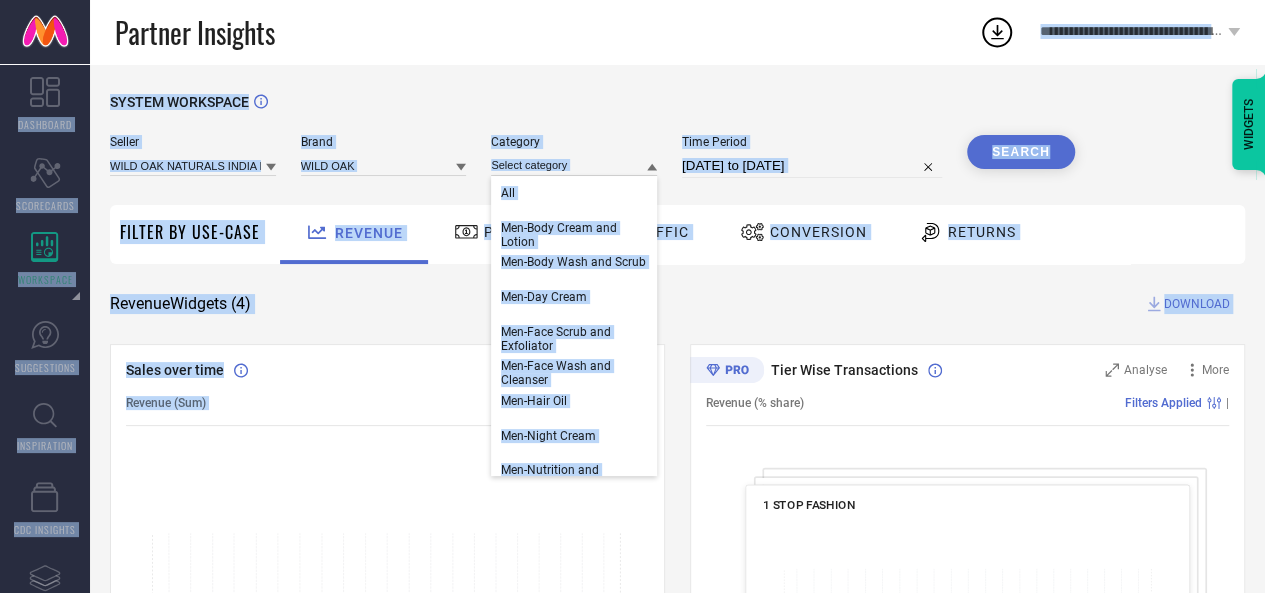 drag, startPoint x: 650, startPoint y: 529, endPoint x: 286, endPoint y: -2, distance: 643.7833 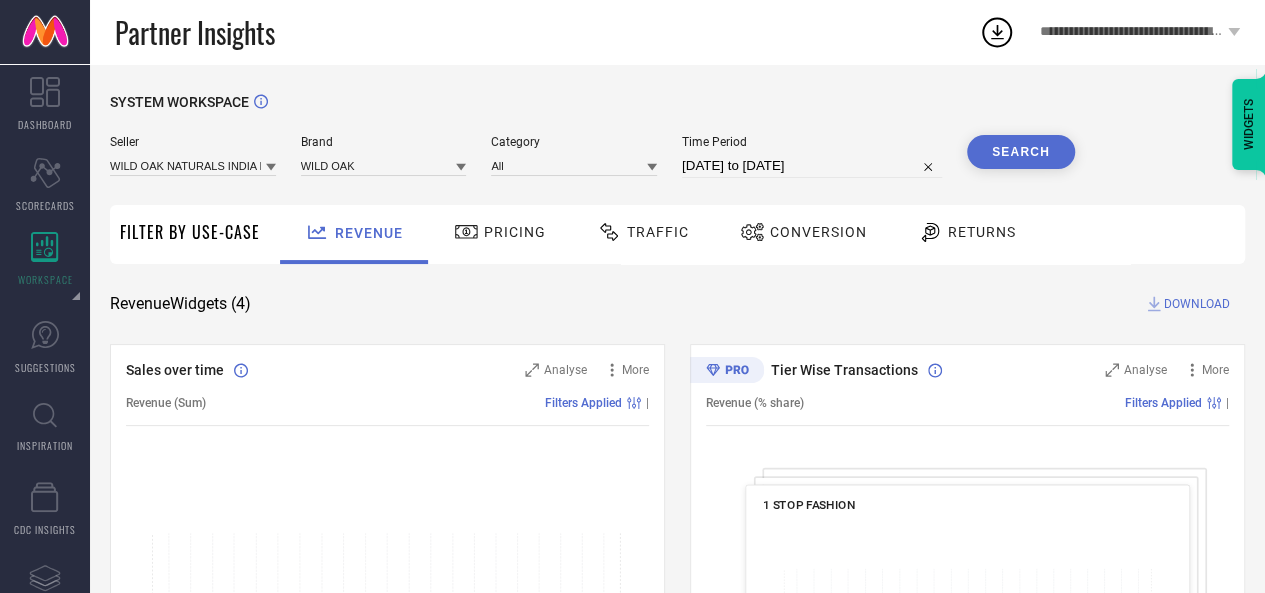 click on "SYSTEM WORKSPACE" at bounding box center (677, 114) 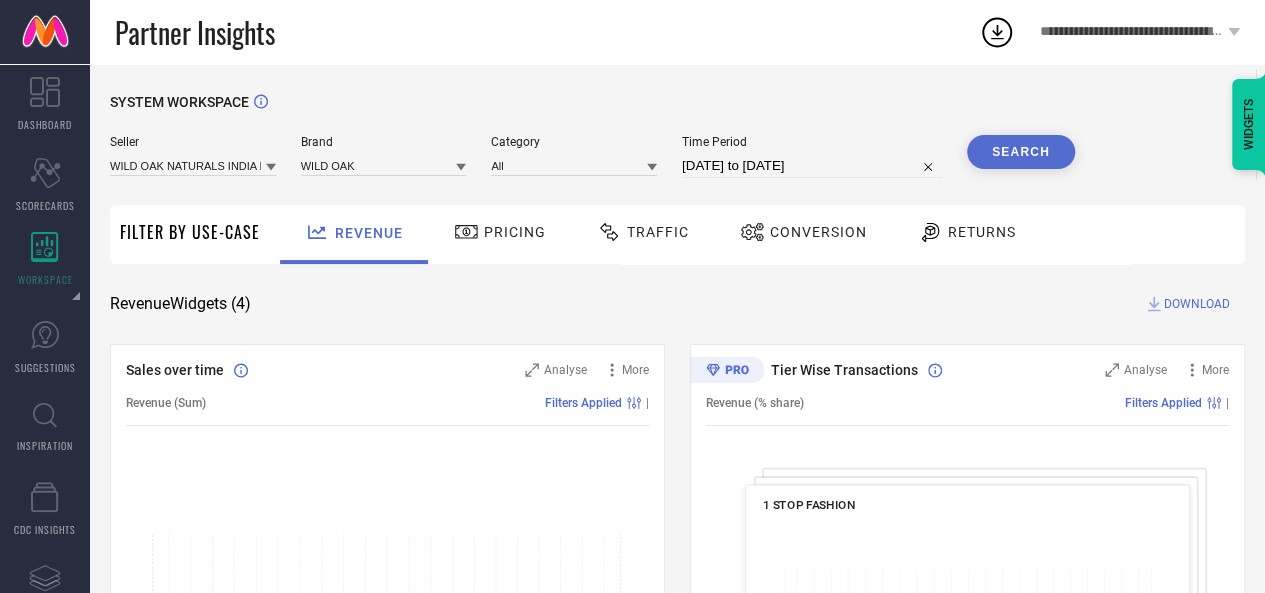 click 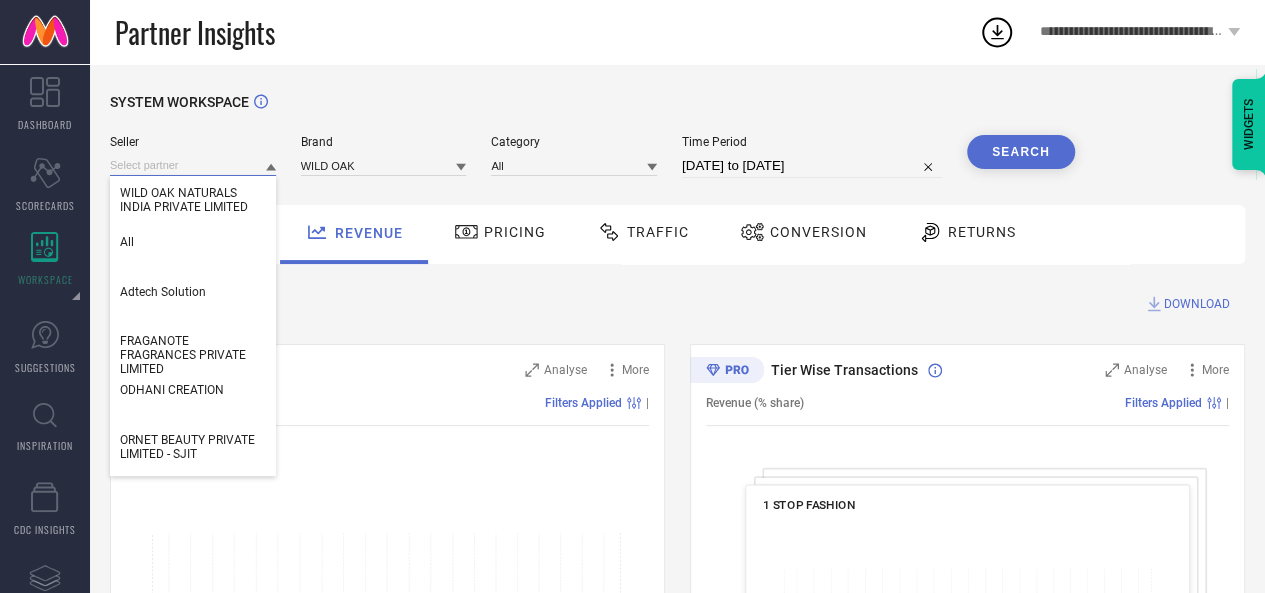 click at bounding box center (193, 165) 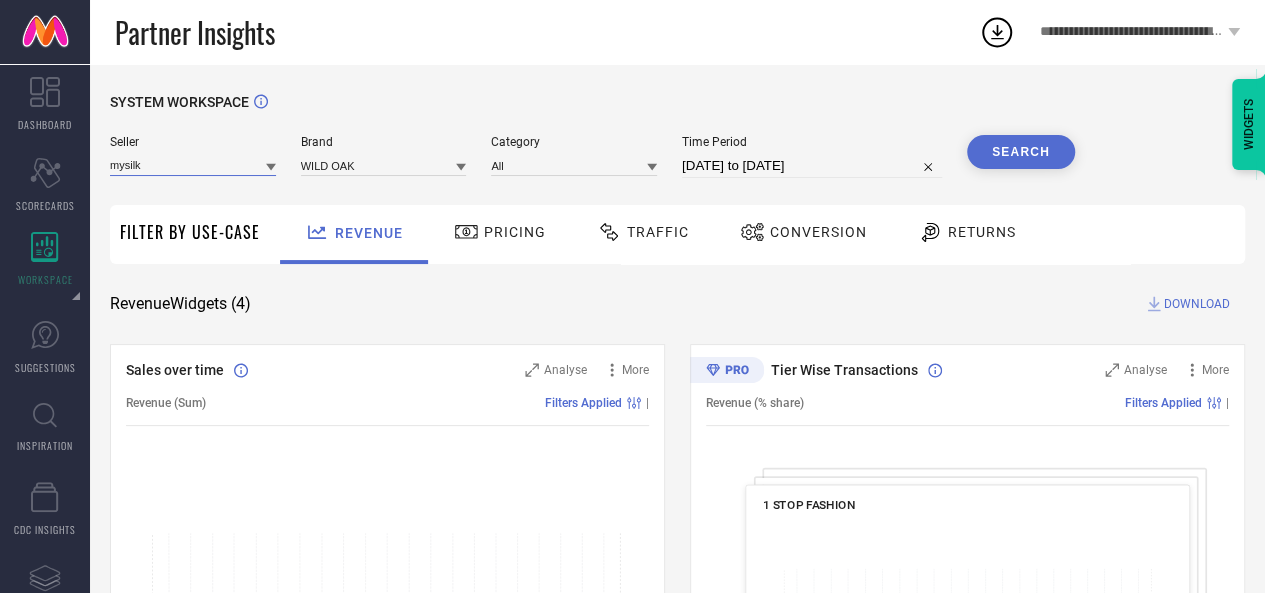 type on "mysilk" 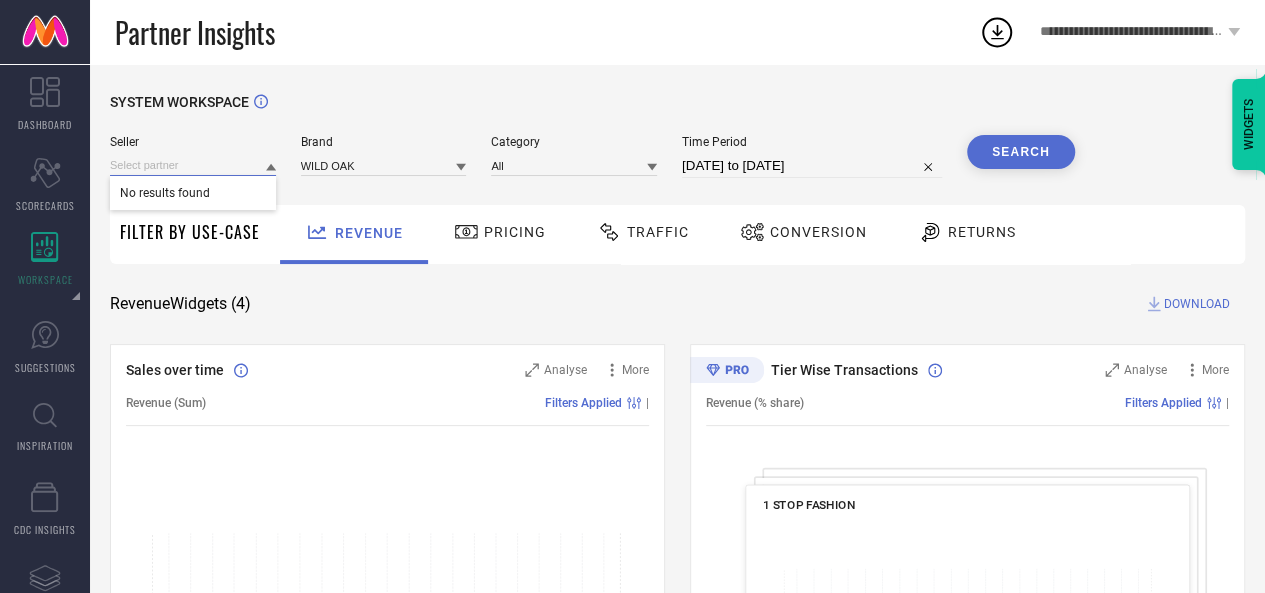 click at bounding box center (193, 165) 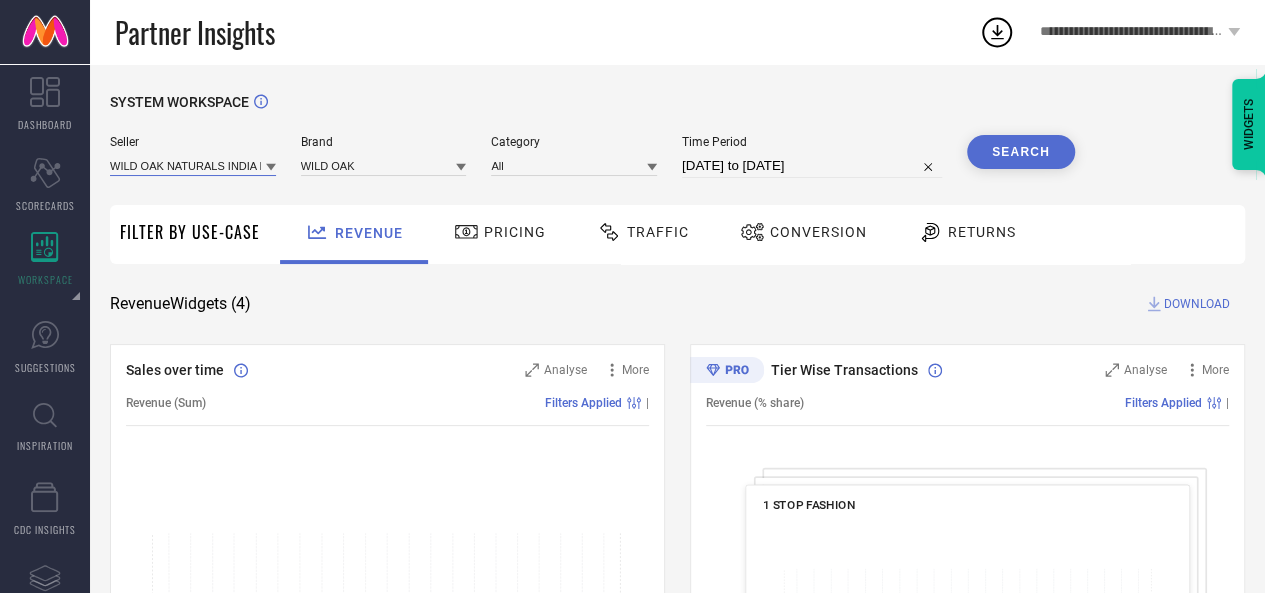 paste on "MYSILKLOVE FASHION (OPC) PRIVATE LIMITED-[GEOGRAPHIC_DATA]" 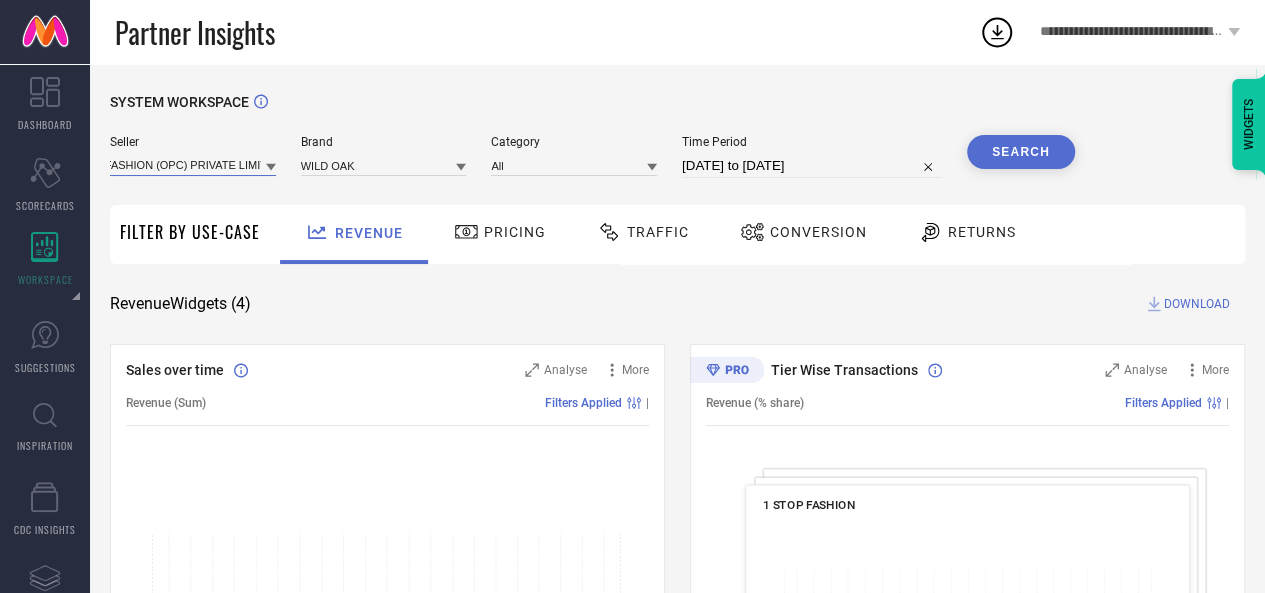 scroll, scrollTop: 0, scrollLeft: 99, axis: horizontal 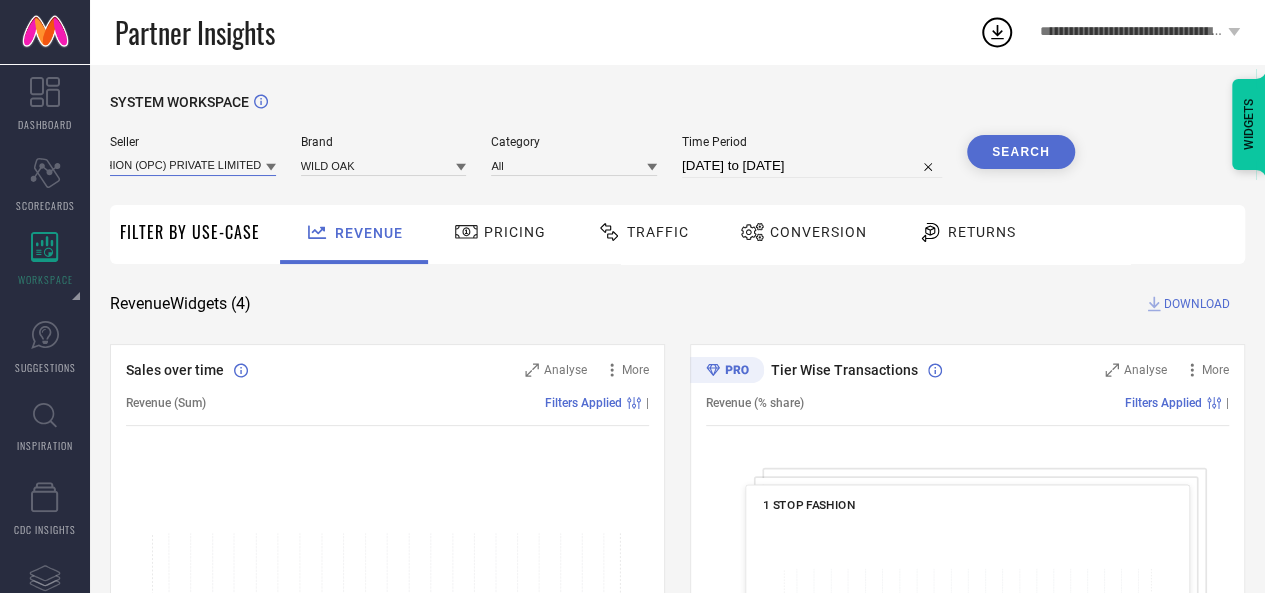 type on "MYSILKLOVE FASHION (OPC) PRIVATE LIMITED" 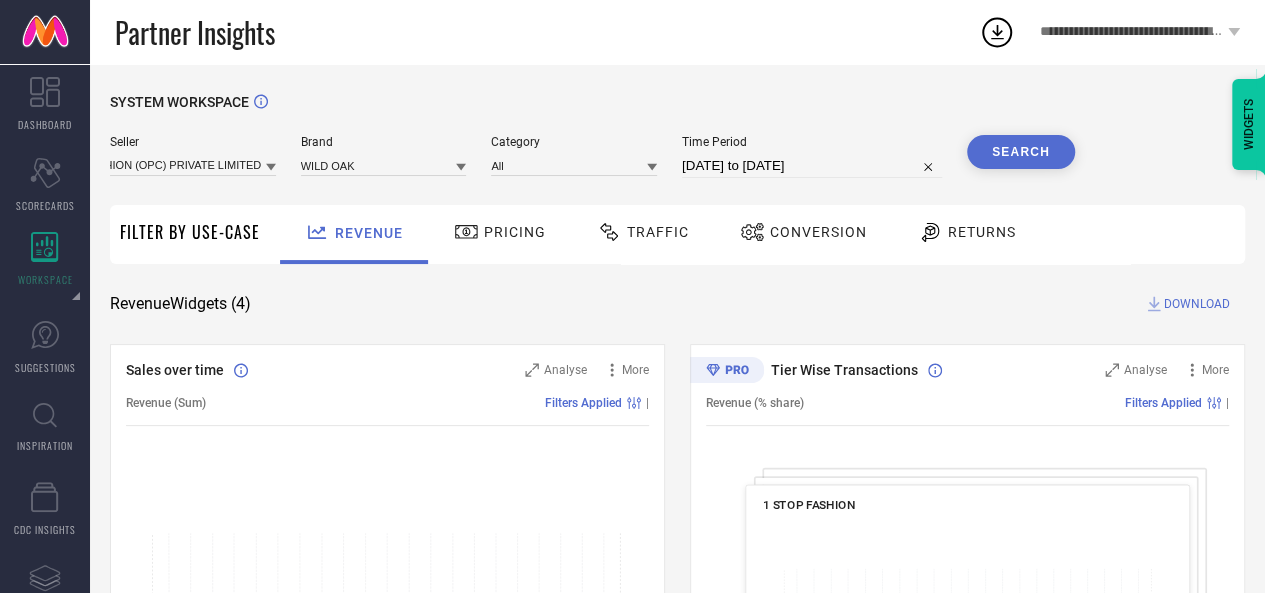 scroll, scrollTop: 0, scrollLeft: 0, axis: both 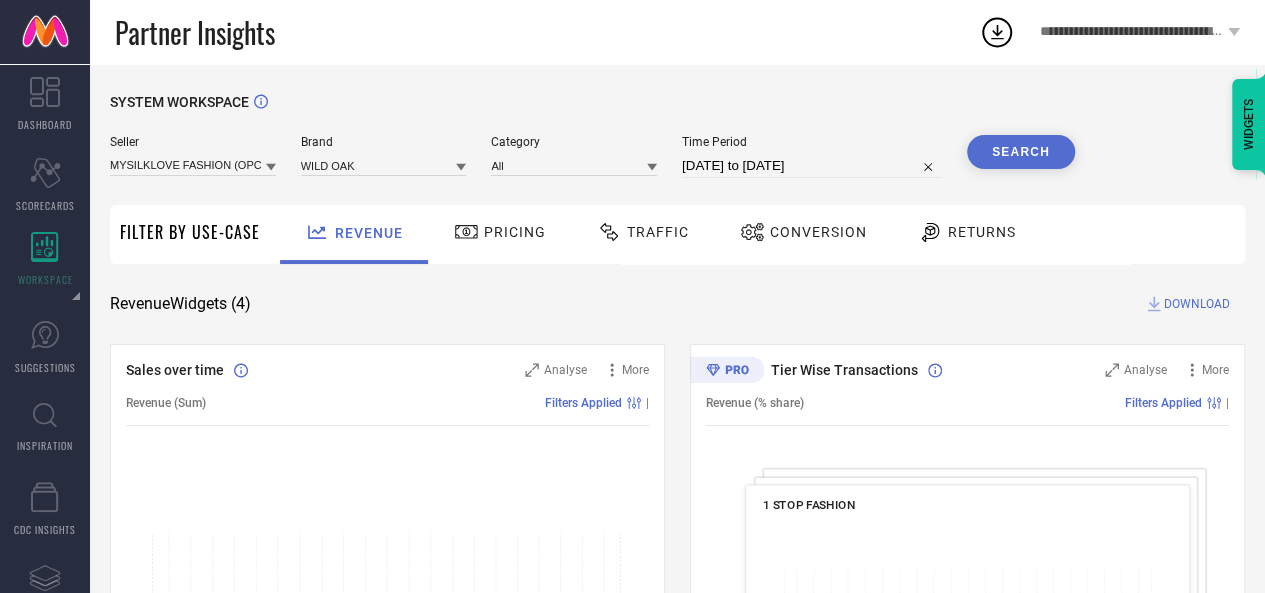 click 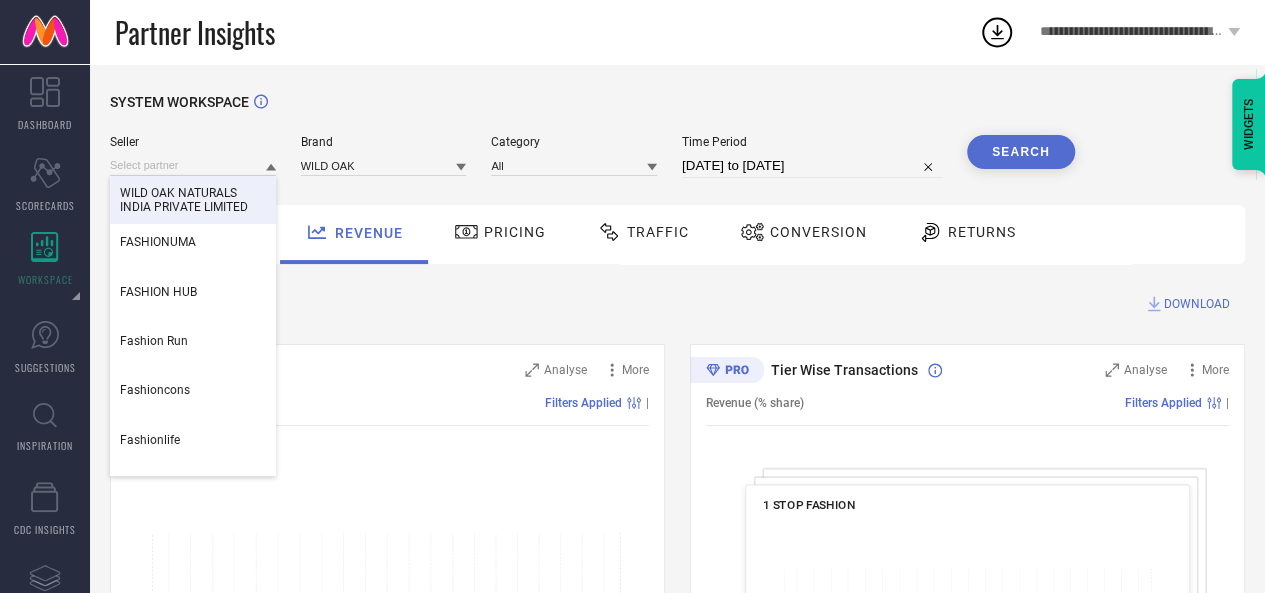 click on "WILD OAK NATURALS INDIA PRIVATE LIMITED" at bounding box center [193, 200] 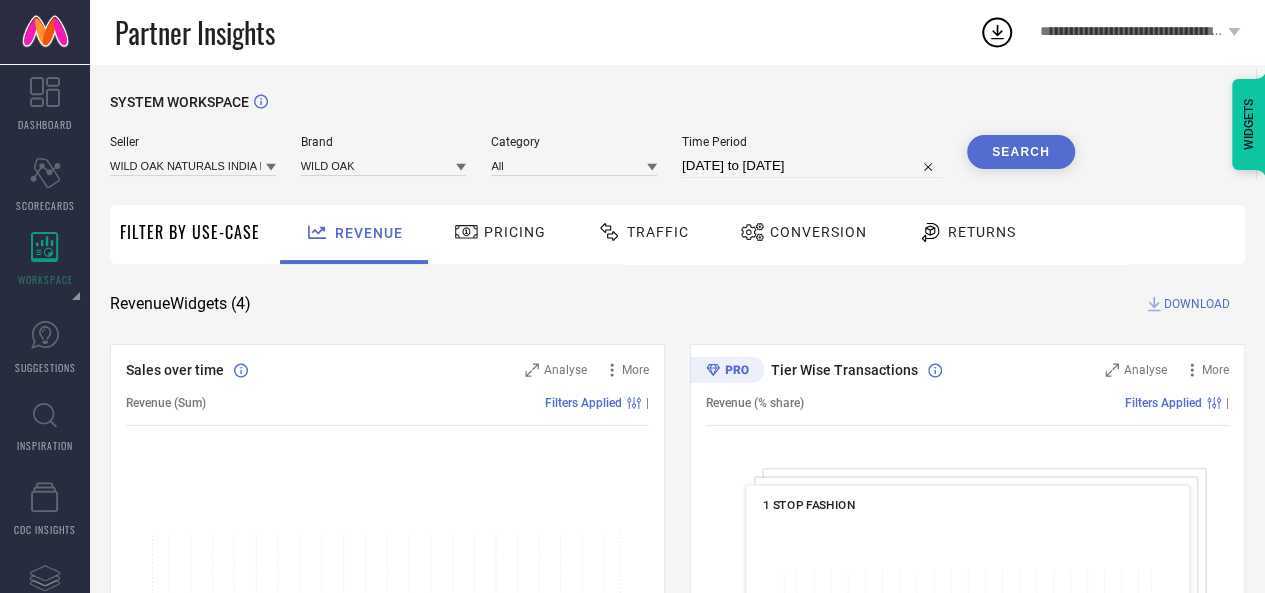 click 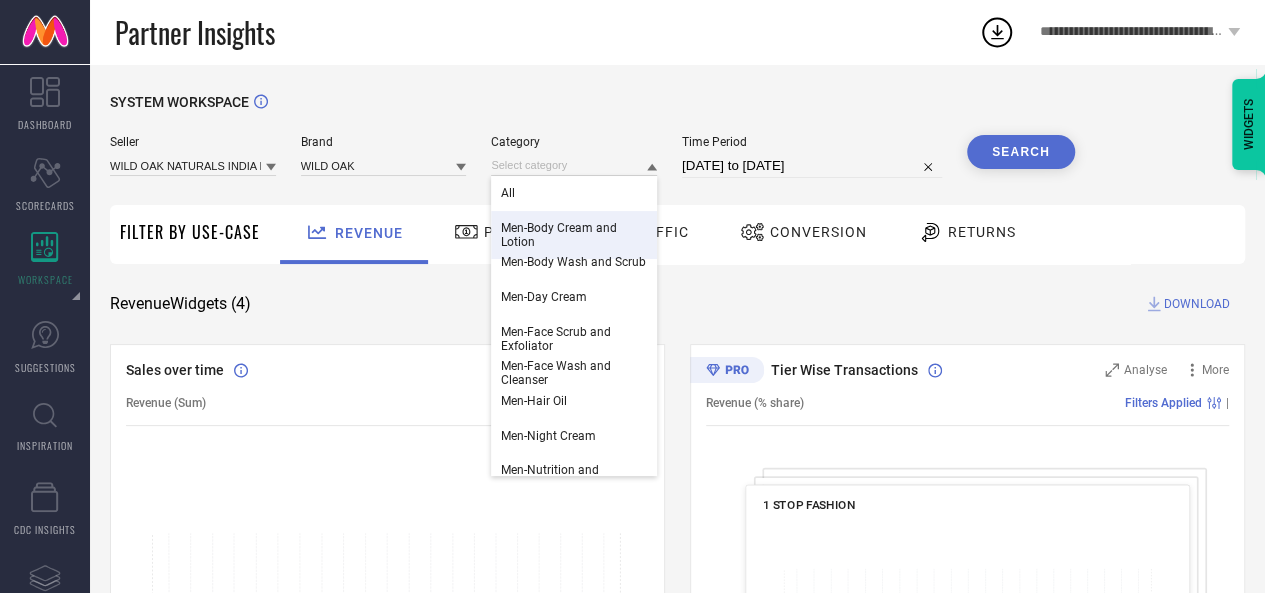 click on "Men-Body Cream and Lotion" at bounding box center [574, 235] 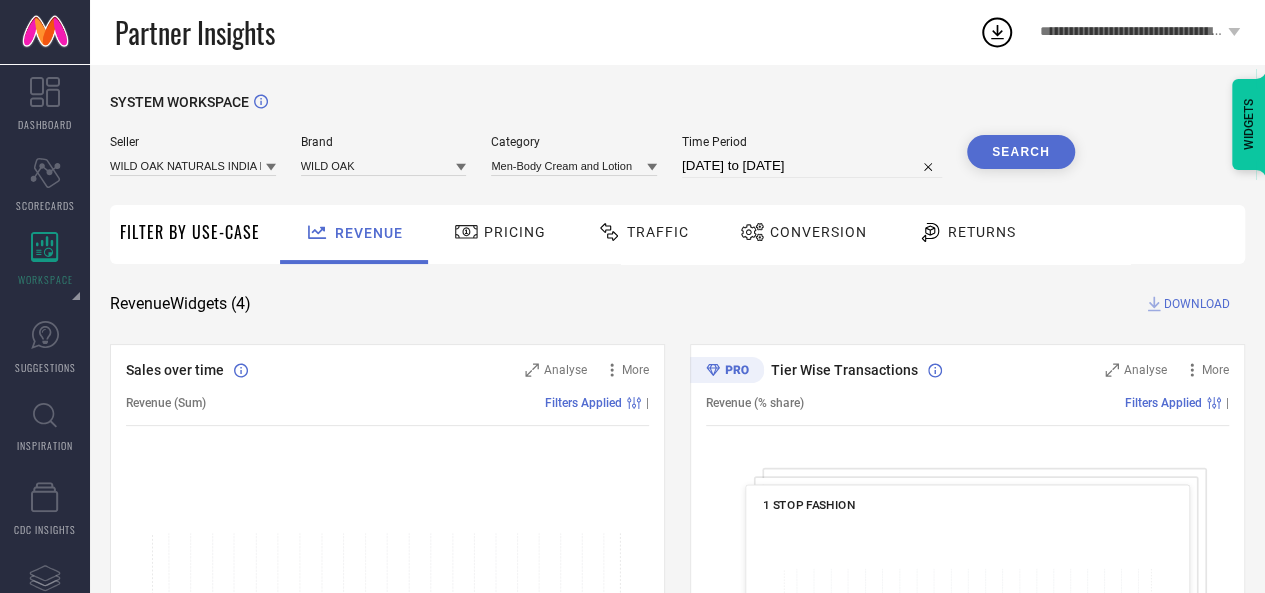 click on "Search" at bounding box center [1021, 152] 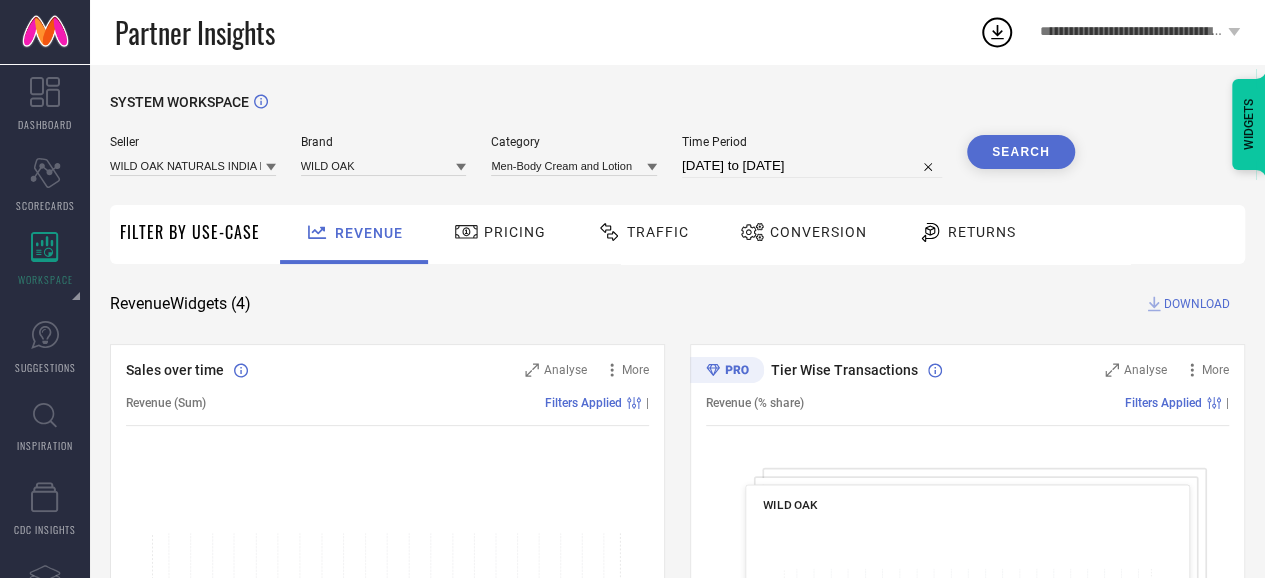 click on "[DATE] to [DATE]" at bounding box center [812, 166] 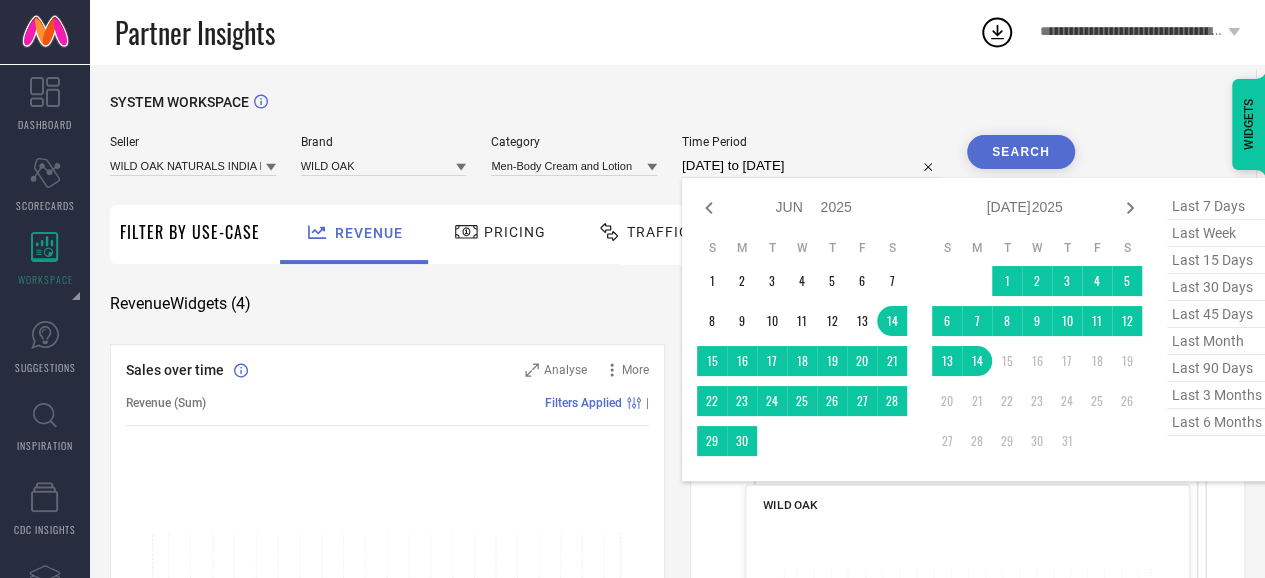 click on "last month" at bounding box center (1217, 341) 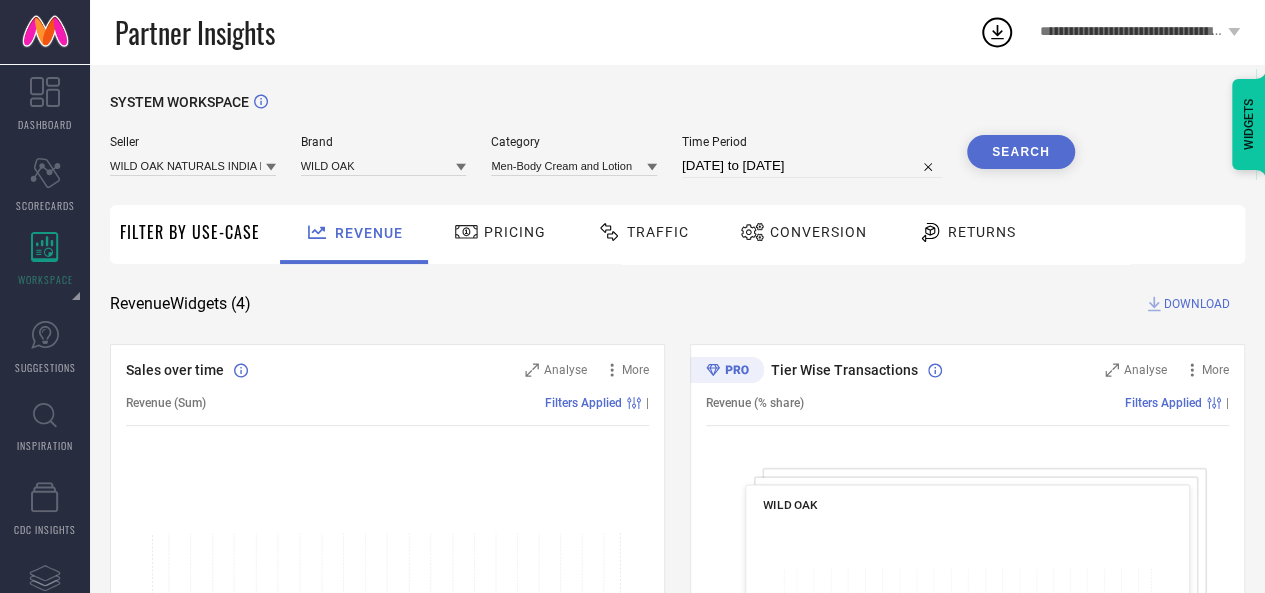 click on "Search" at bounding box center [1021, 152] 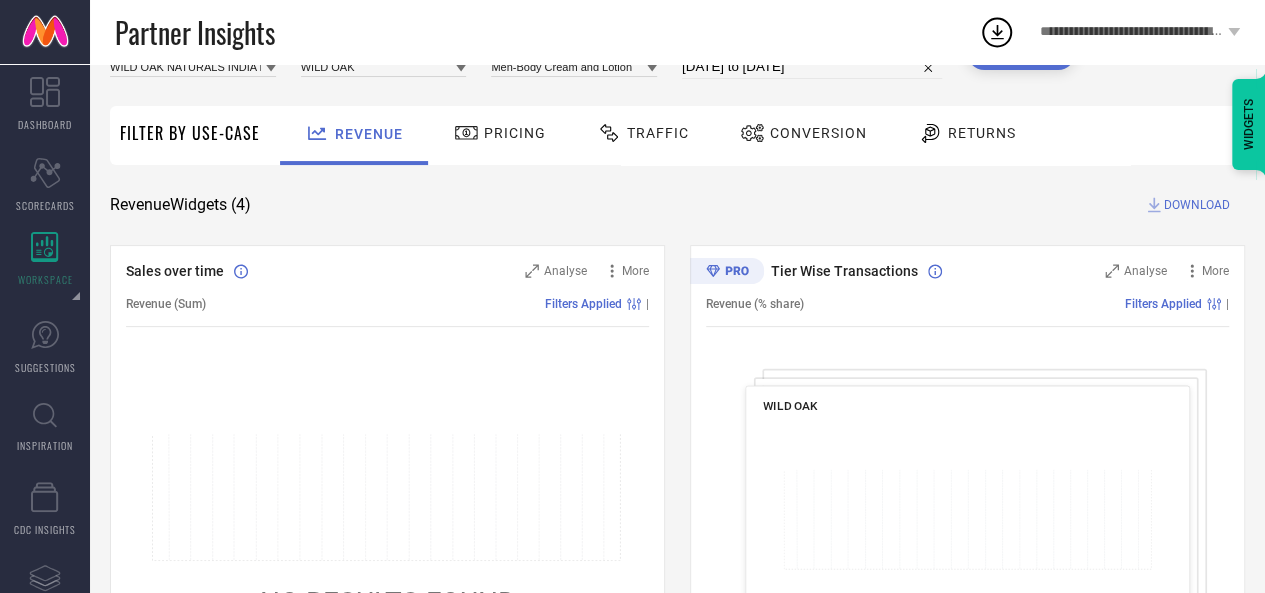 scroll, scrollTop: 0, scrollLeft: 0, axis: both 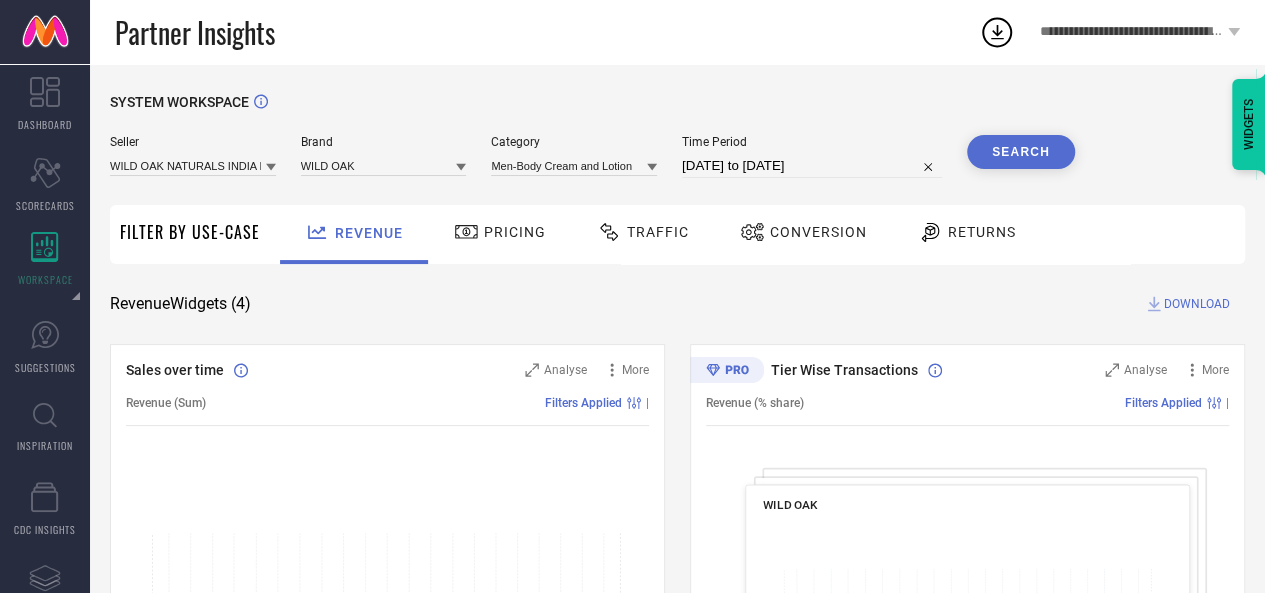 click 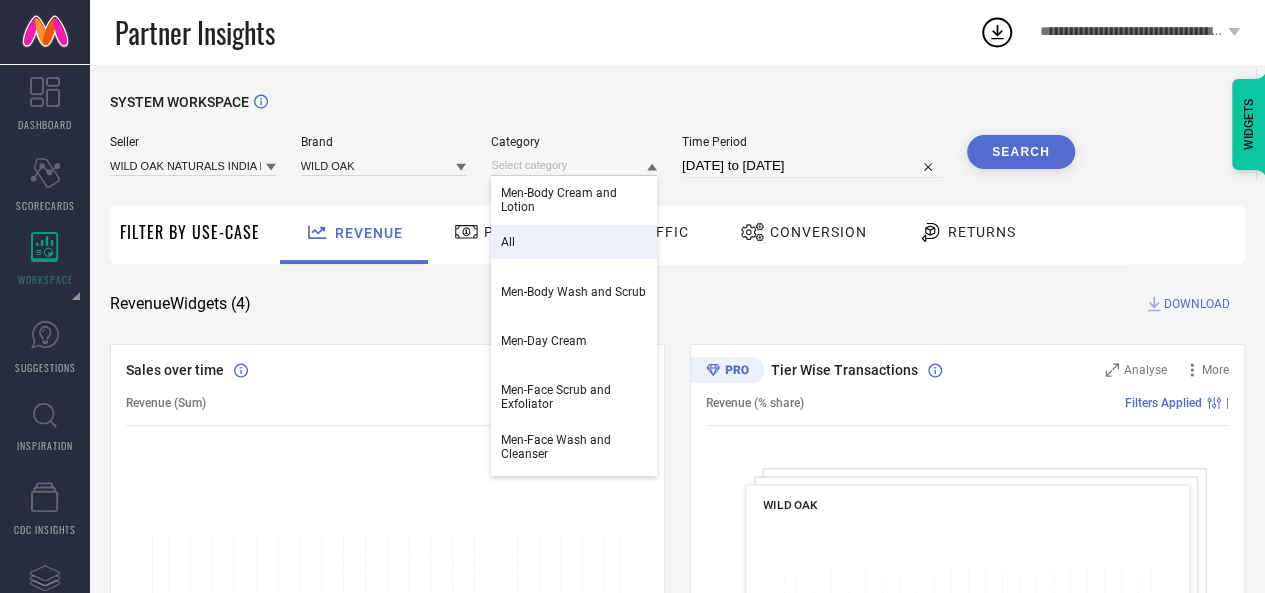 click on "All" at bounding box center [574, 242] 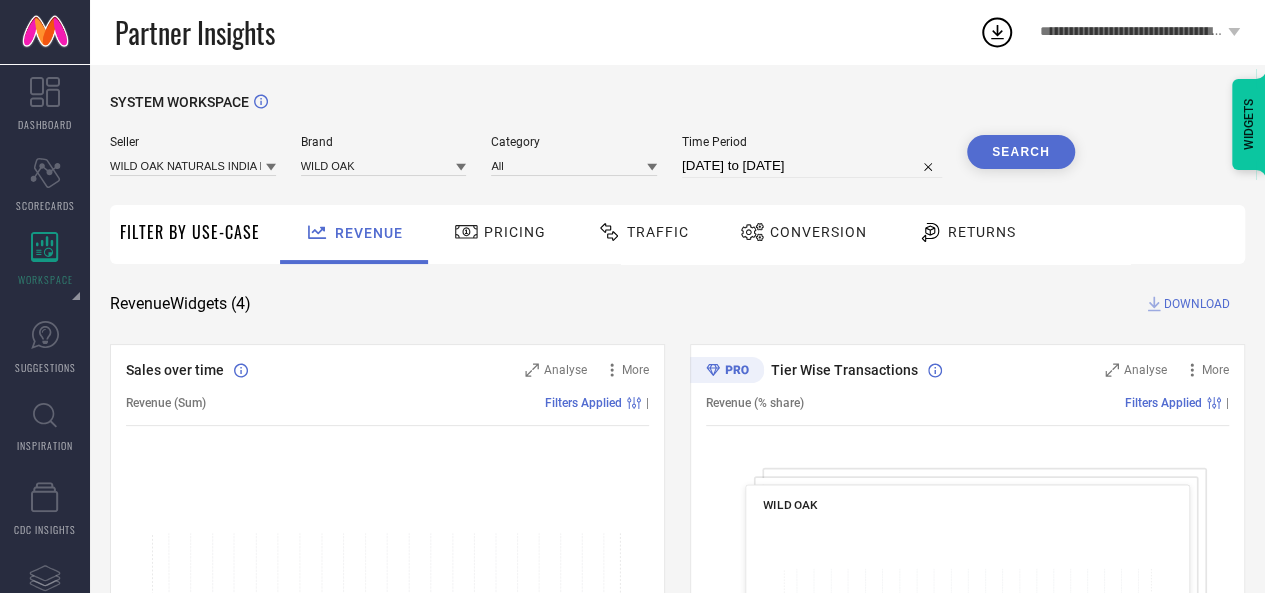 click on "Search" at bounding box center [1021, 152] 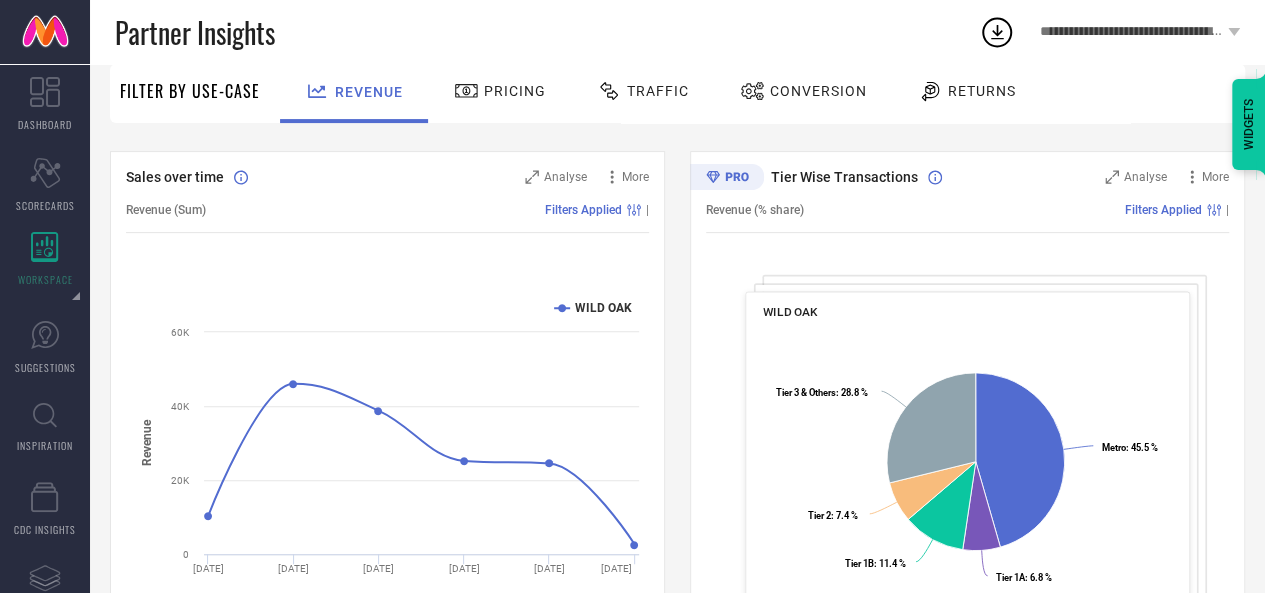 scroll, scrollTop: 190, scrollLeft: 0, axis: vertical 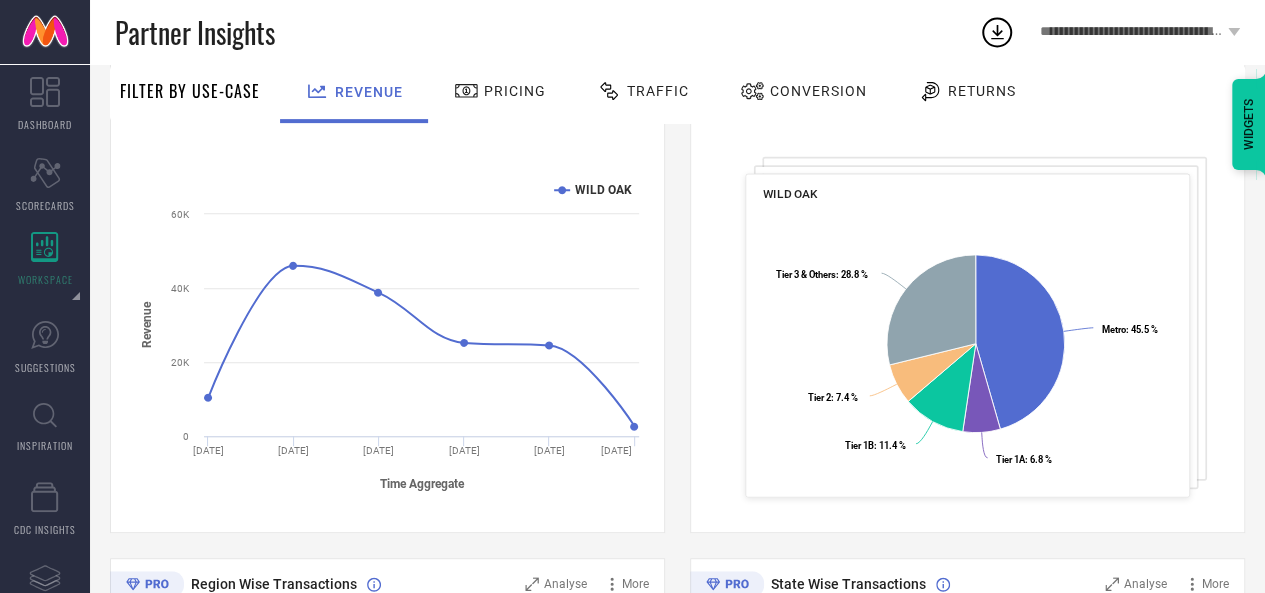 click on "Pricing" at bounding box center [515, 91] 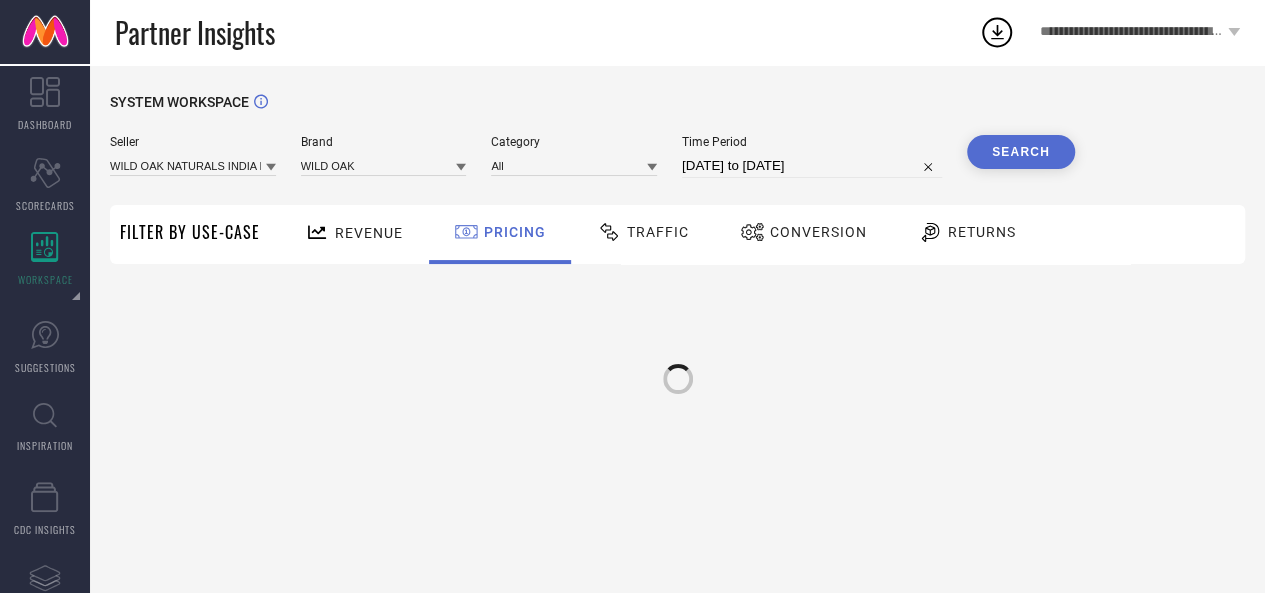 scroll, scrollTop: 0, scrollLeft: 0, axis: both 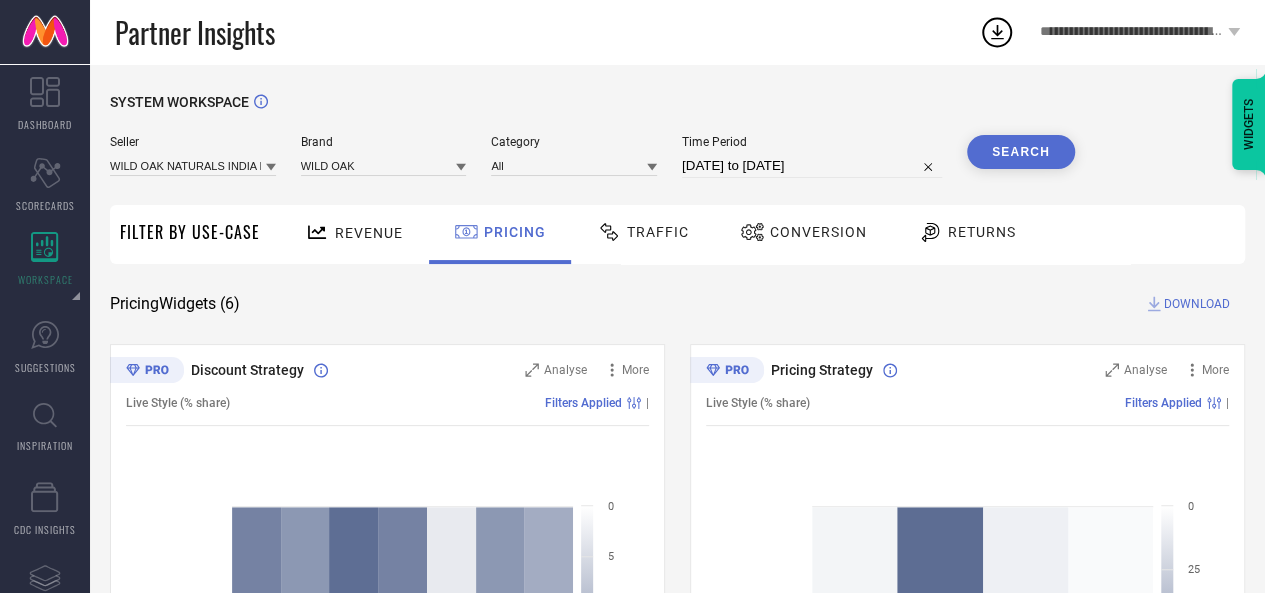 click on "Traffic" at bounding box center (643, 232) 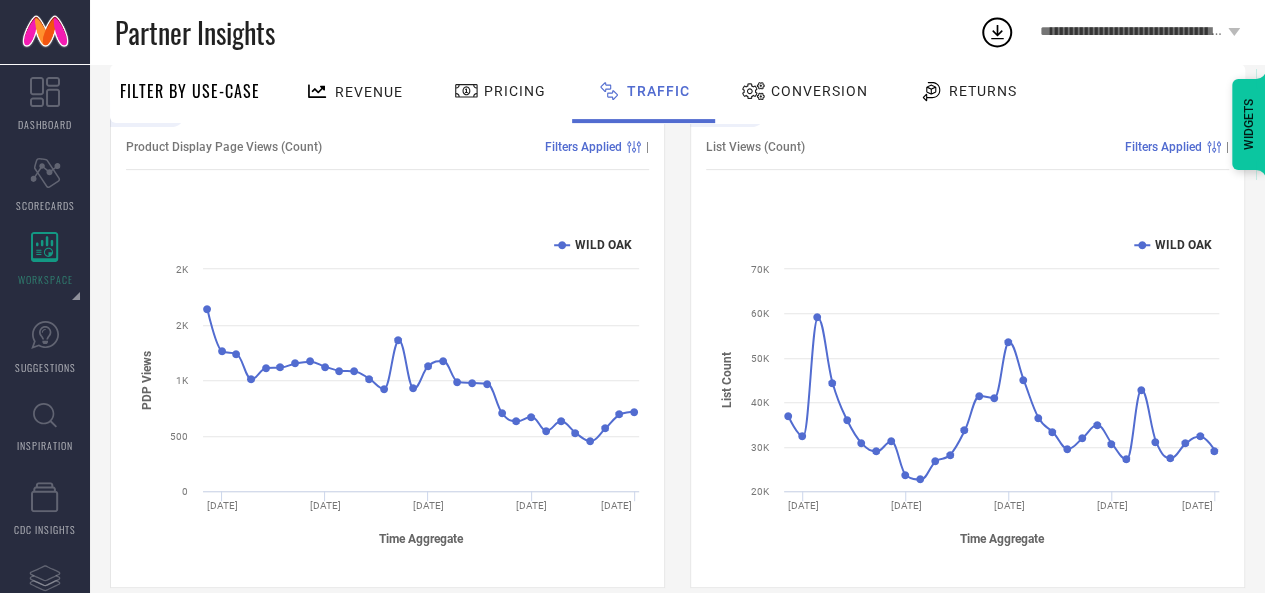 scroll, scrollTop: 281, scrollLeft: 0, axis: vertical 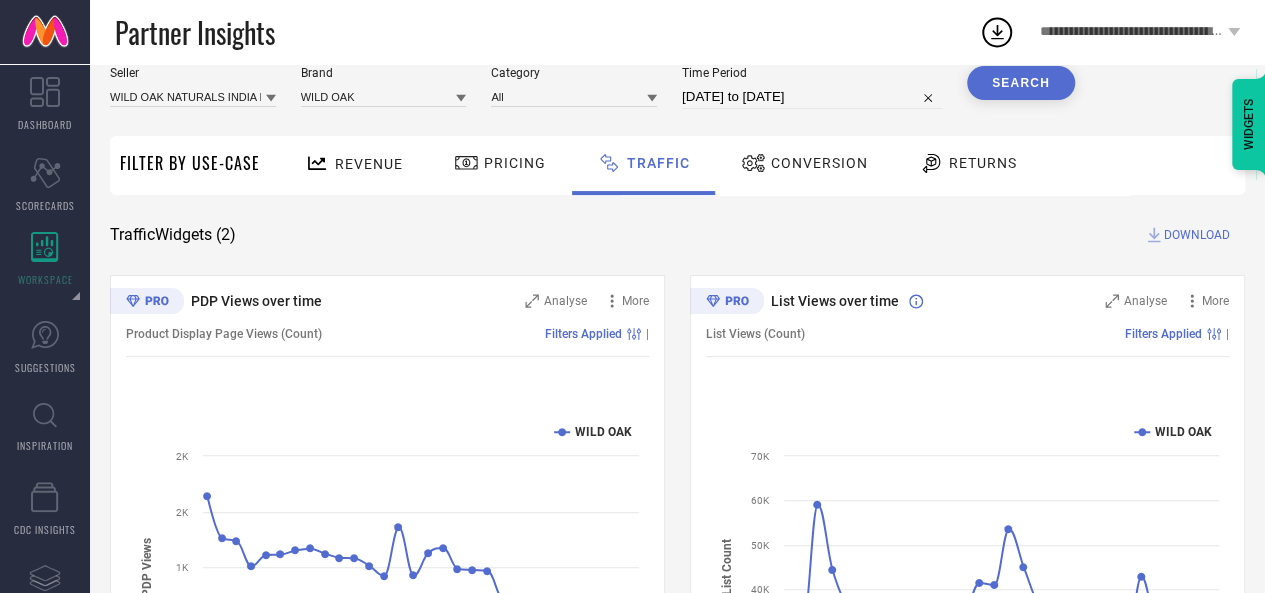 click on "Conversion" at bounding box center [819, 163] 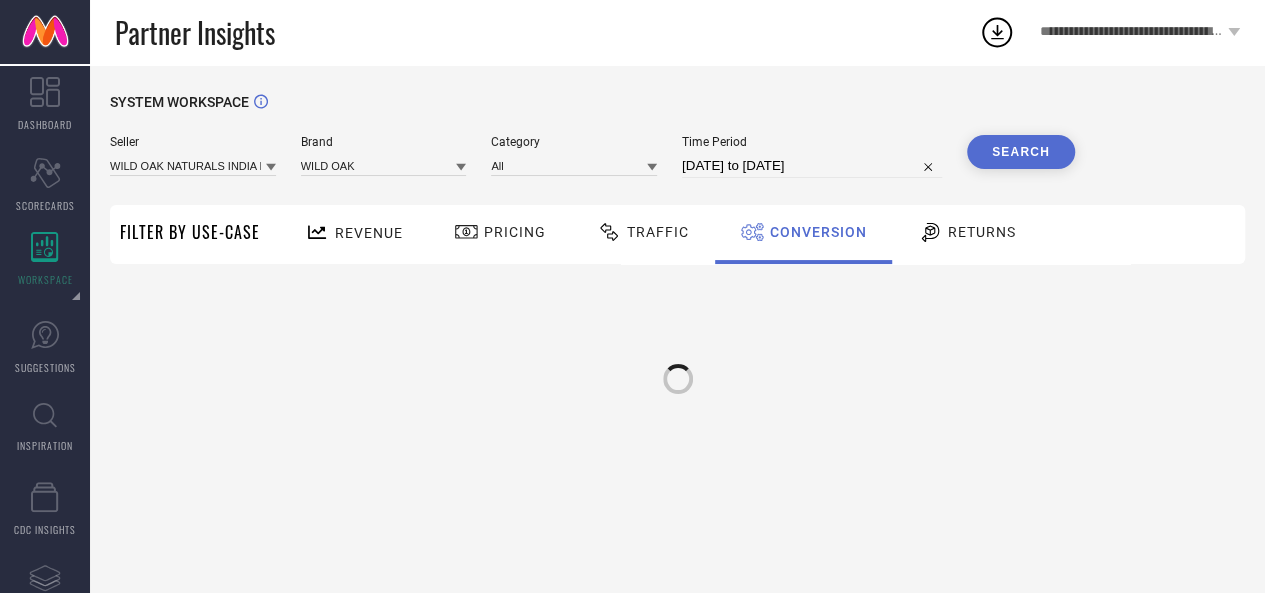 scroll, scrollTop: 0, scrollLeft: 0, axis: both 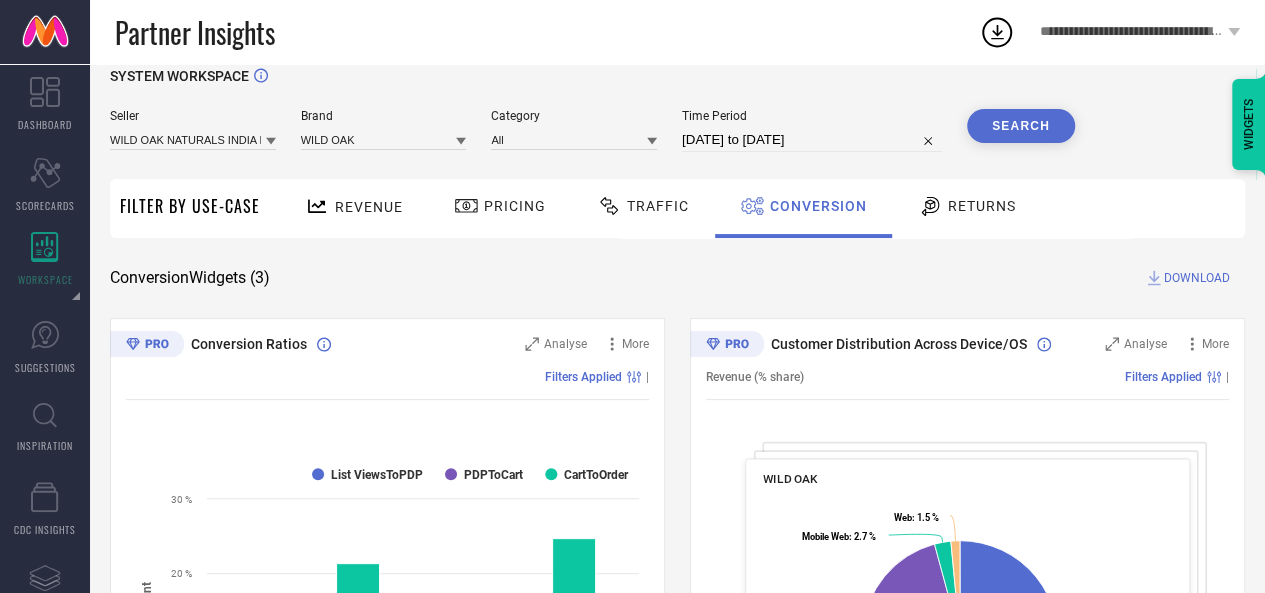 click on "Returns" at bounding box center (982, 206) 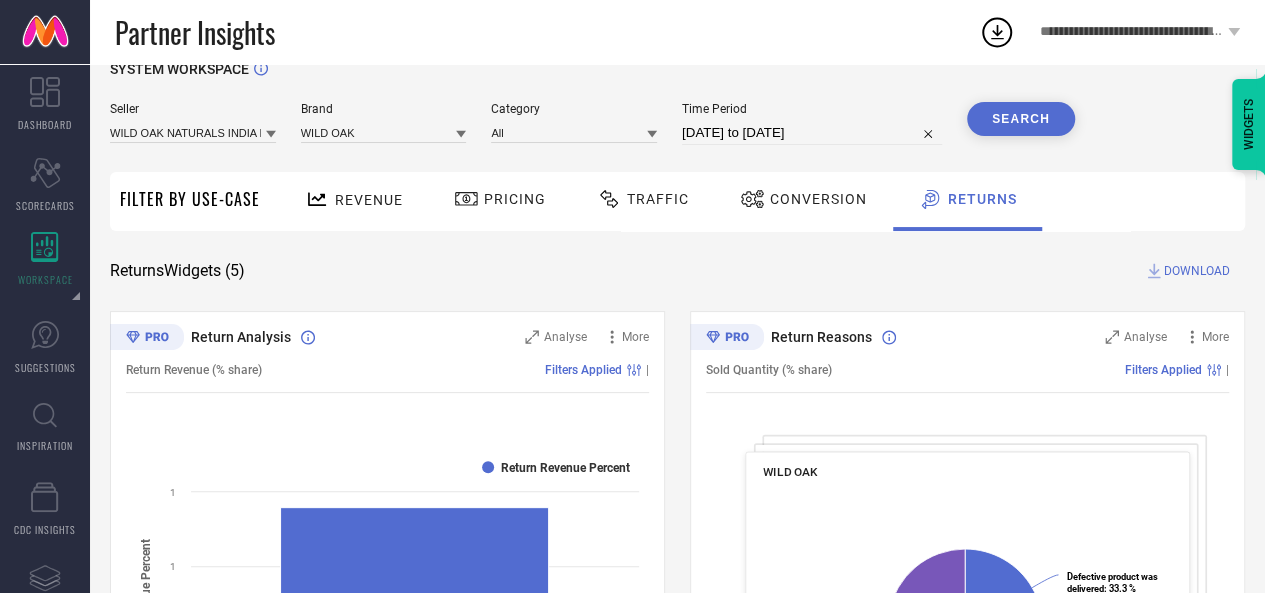 scroll, scrollTop: 0, scrollLeft: 0, axis: both 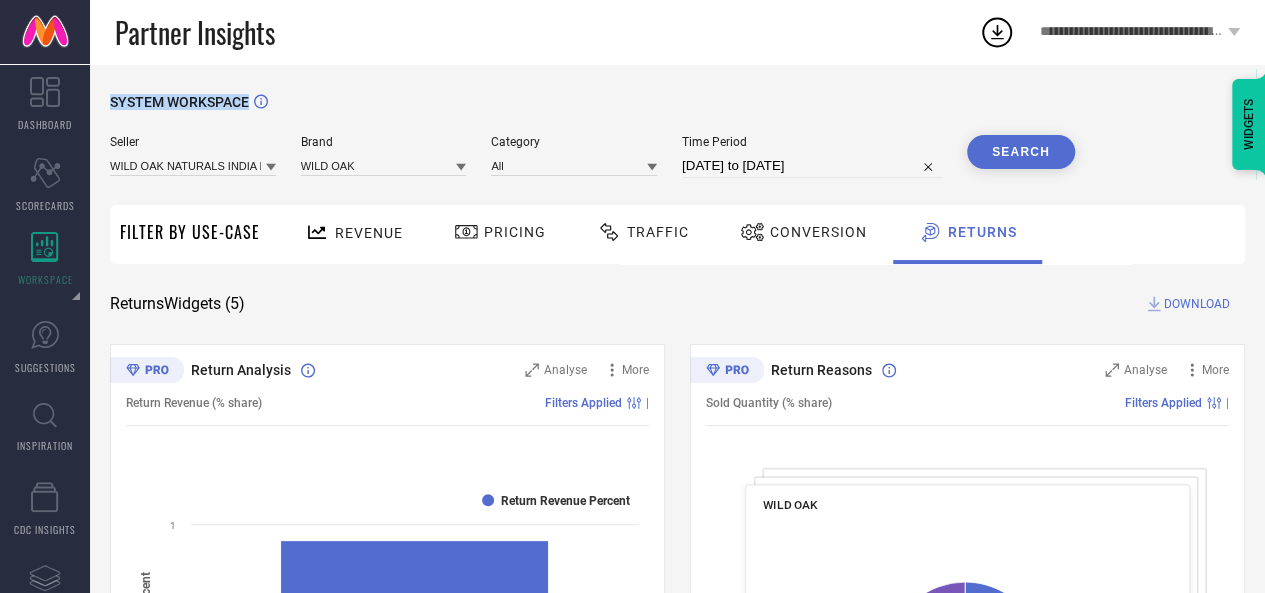 drag, startPoint x: 564, startPoint y: 85, endPoint x: 50, endPoint y: -60, distance: 534.06085 